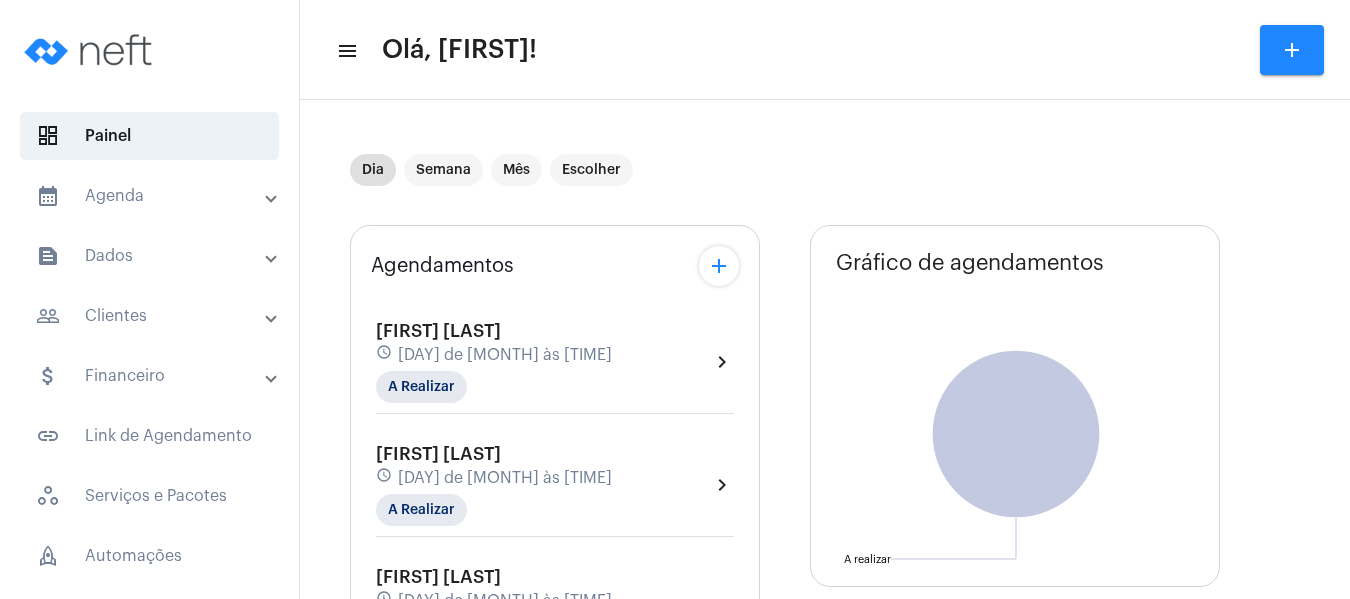 scroll, scrollTop: 0, scrollLeft: 0, axis: both 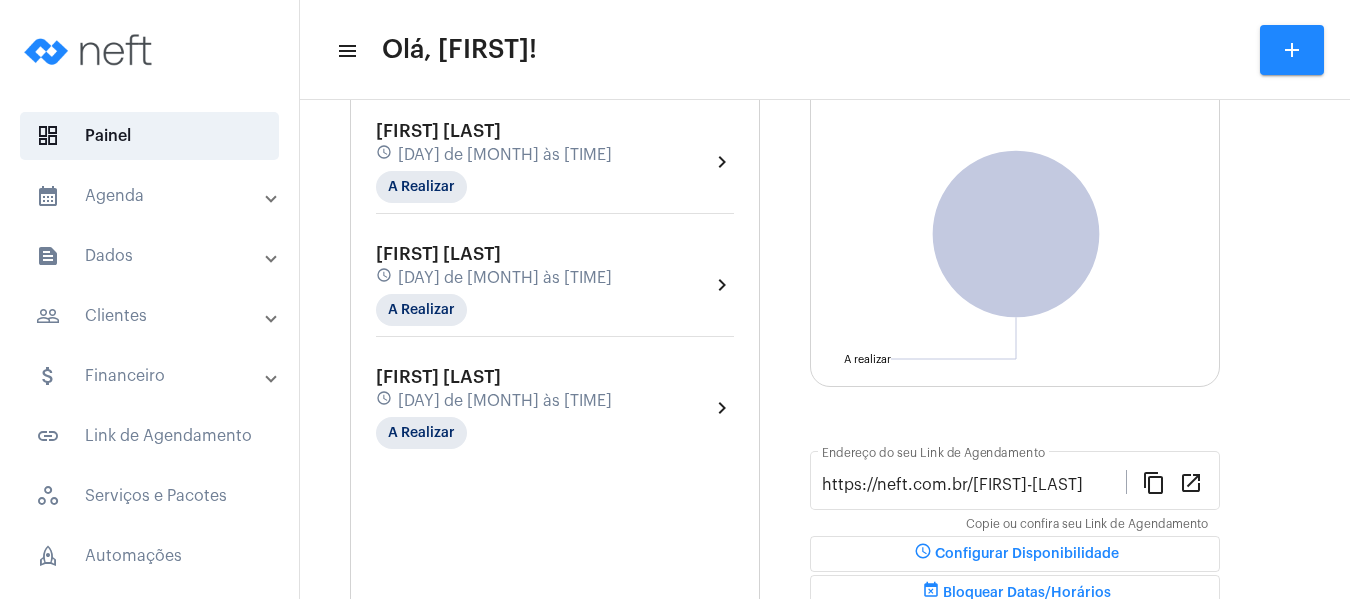 click on "chevron_right" 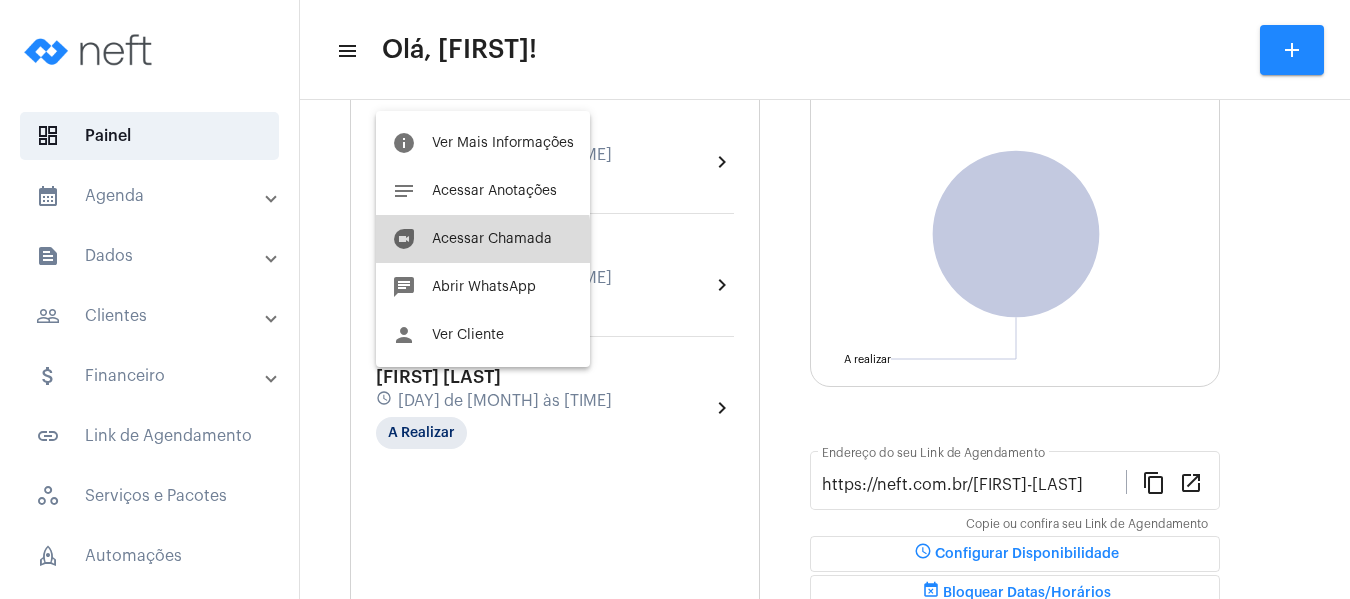 click on "Acessar Chamada" at bounding box center [492, 239] 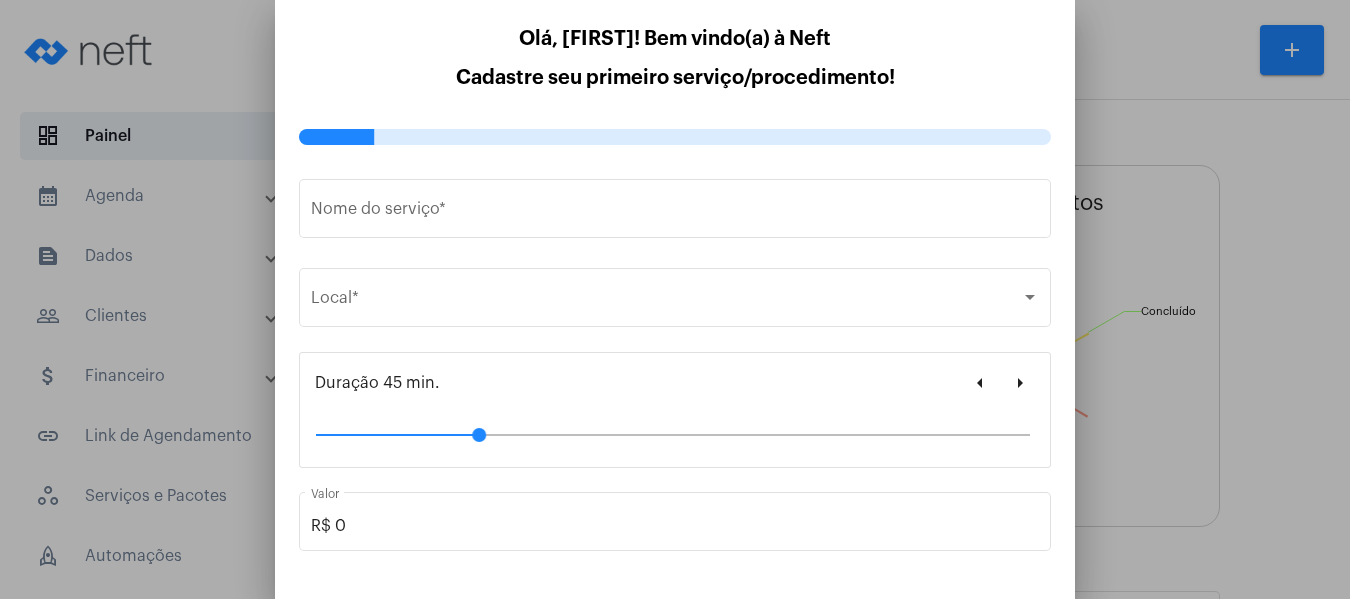 type on "https://neft.com.br/[FIRST]-[LAST]" 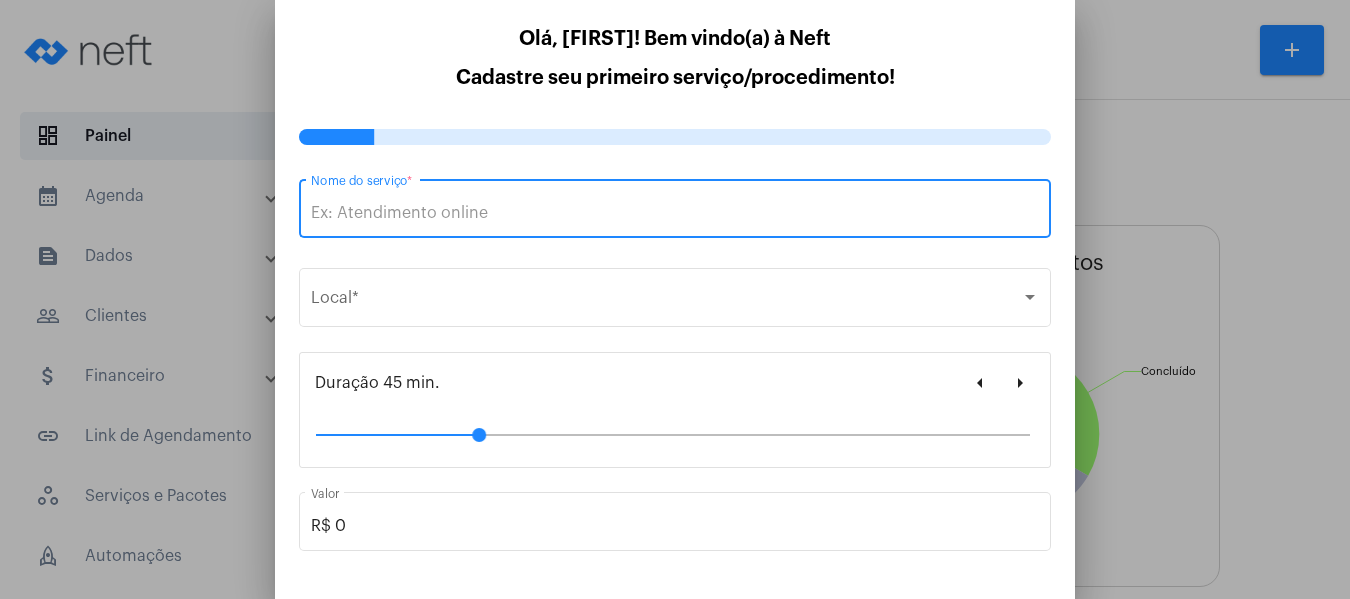 click at bounding box center (675, 299) 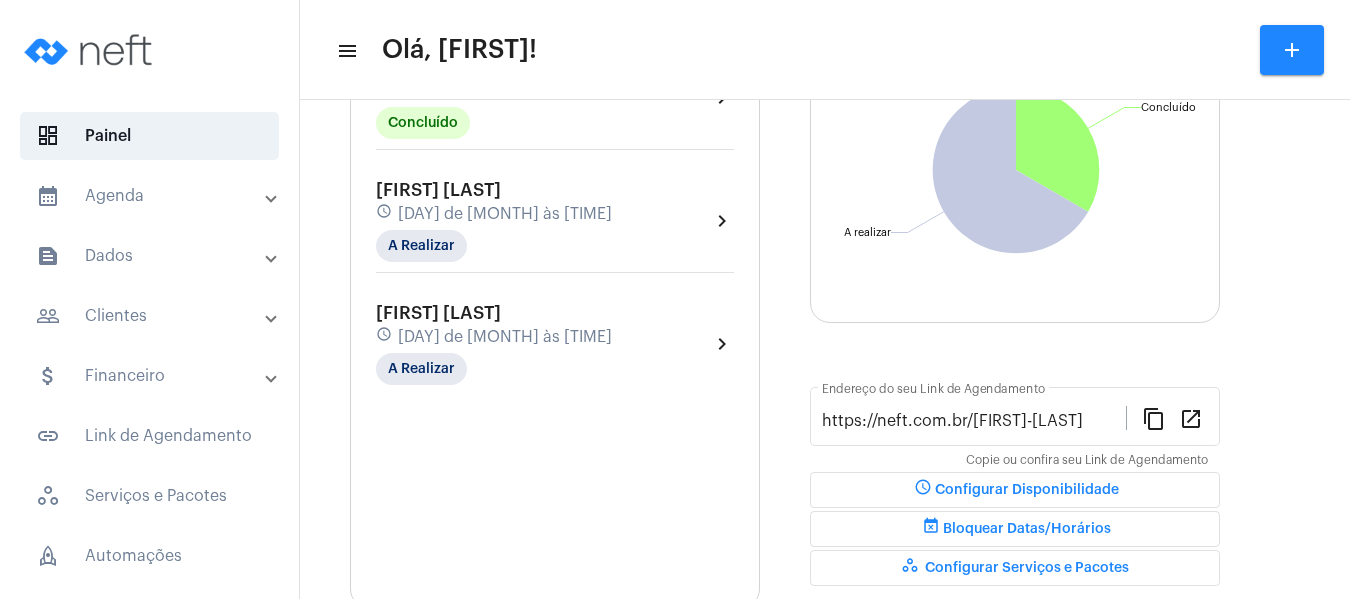 scroll, scrollTop: 300, scrollLeft: 0, axis: vertical 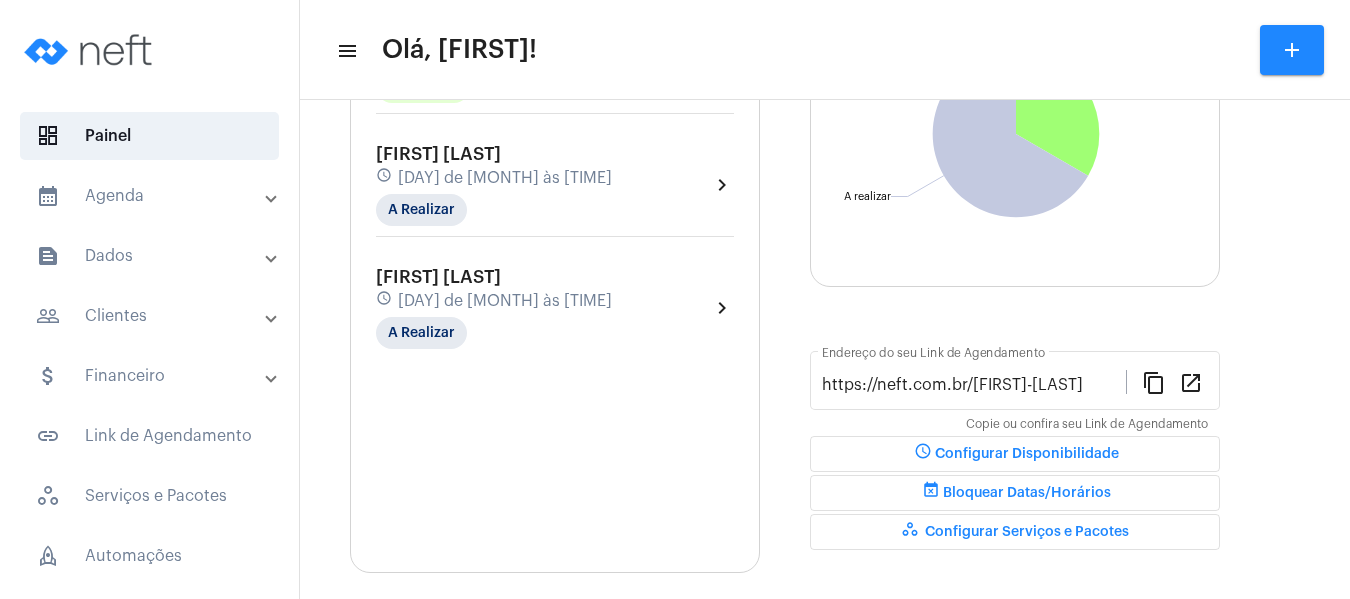click on "chevron_right" 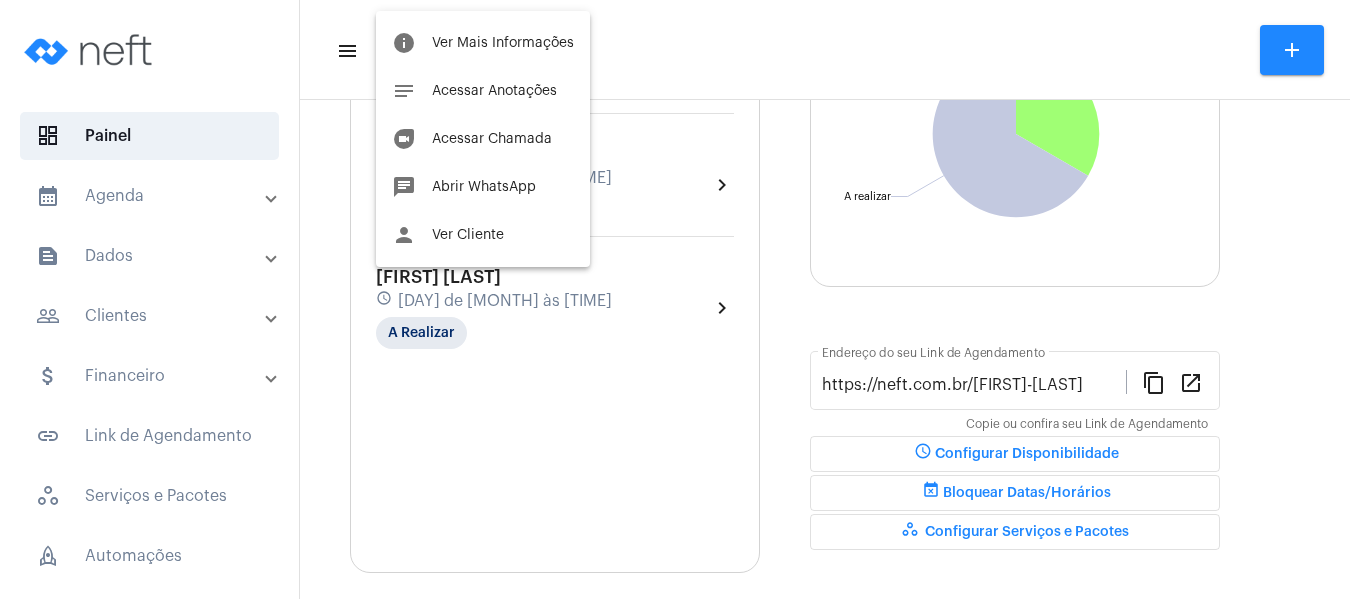 click at bounding box center [675, 299] 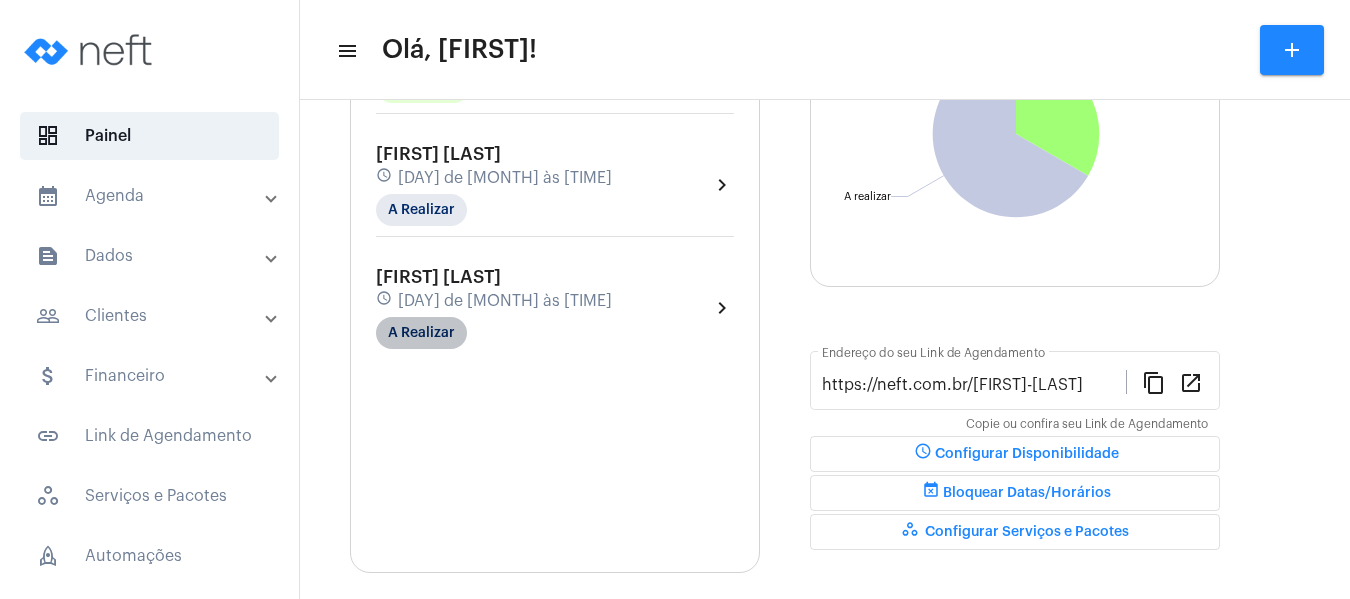 click on "A Realizar" 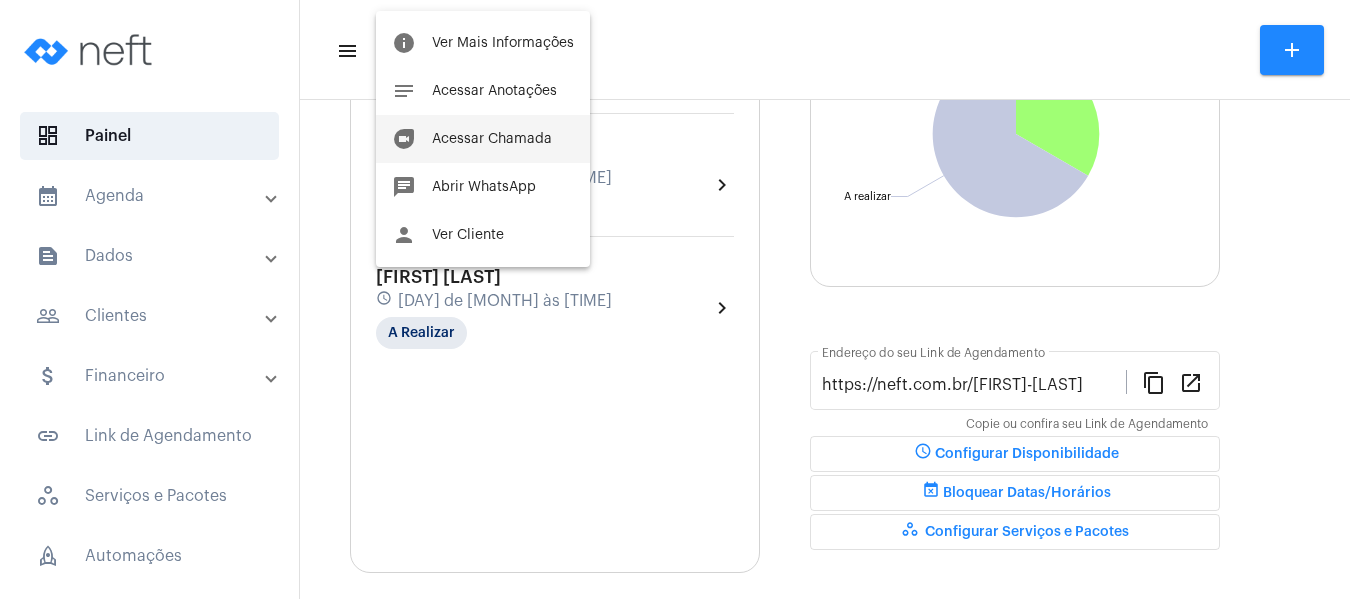 click on "Acessar Chamada" at bounding box center (492, 139) 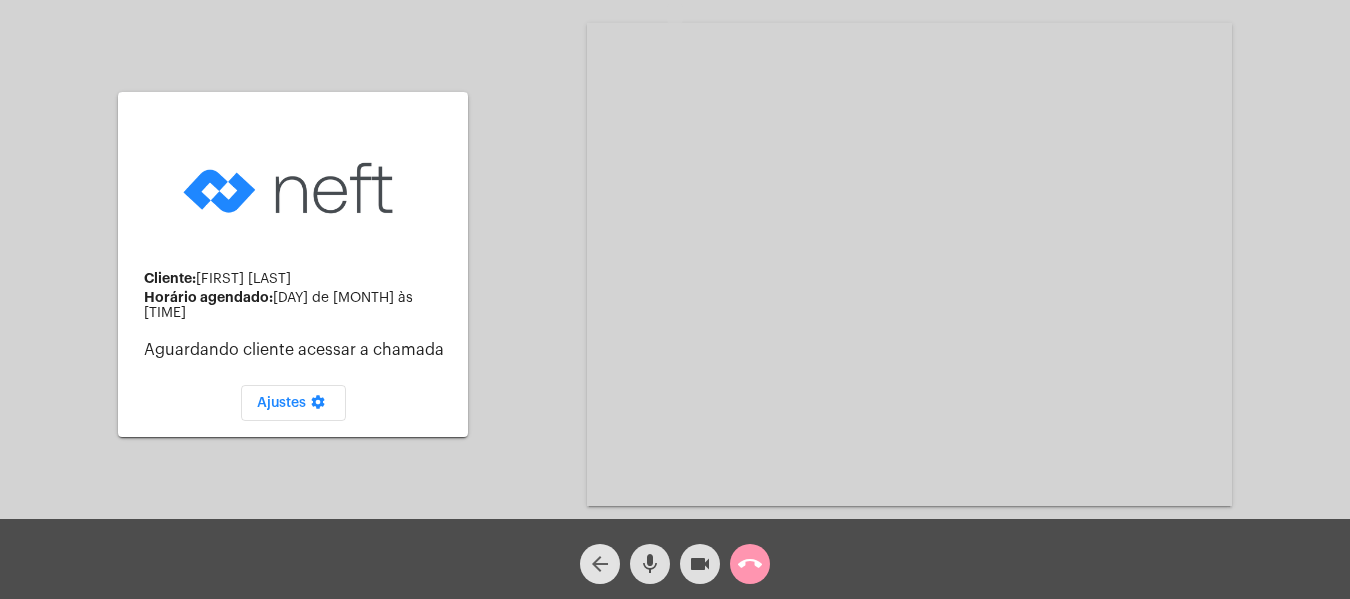 click on "arrow_back" 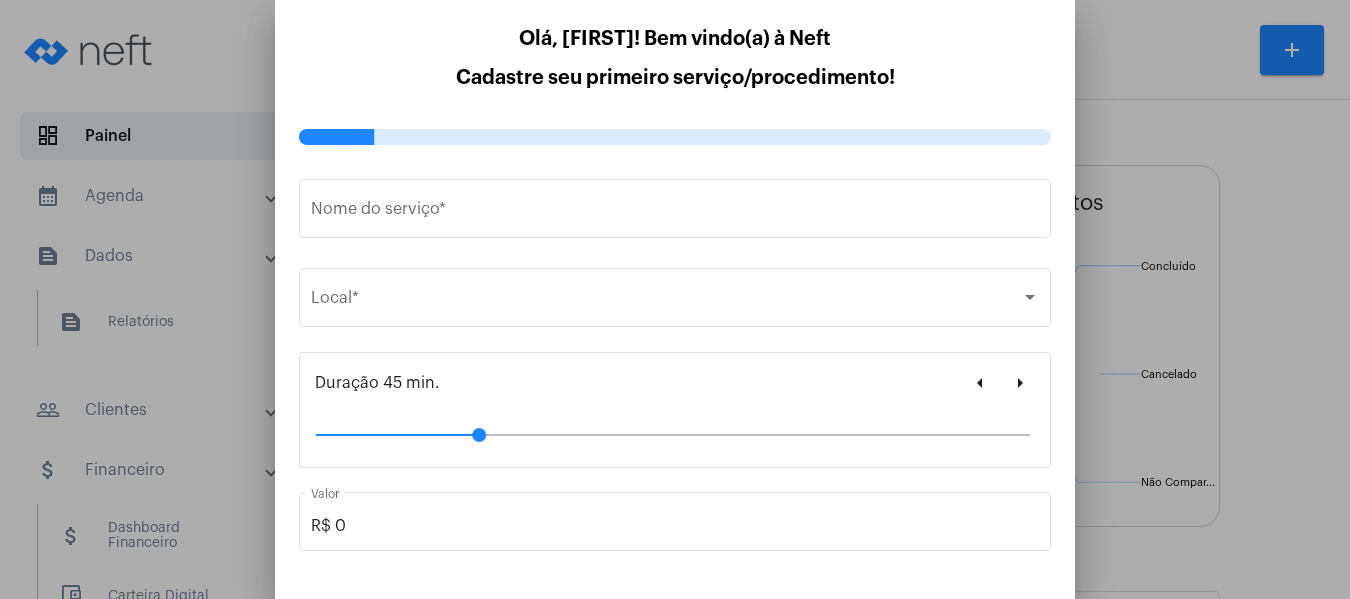 type on "https://neft.com.br/[FIRST]-[LAST]" 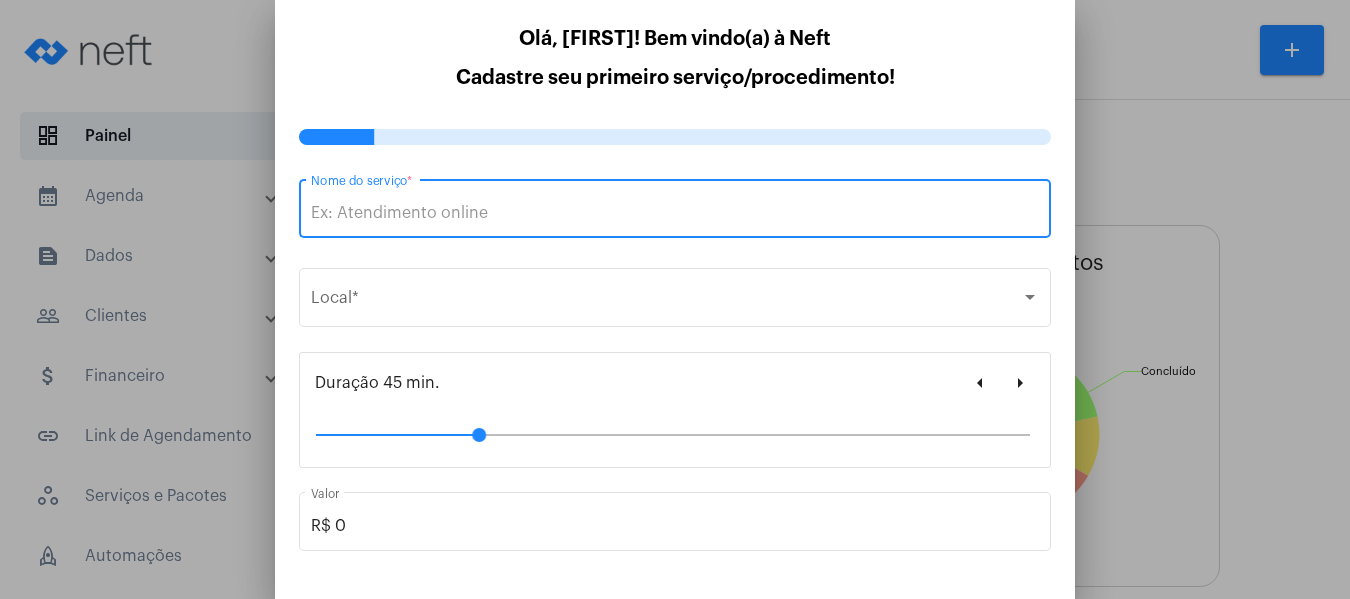 click at bounding box center (675, 299) 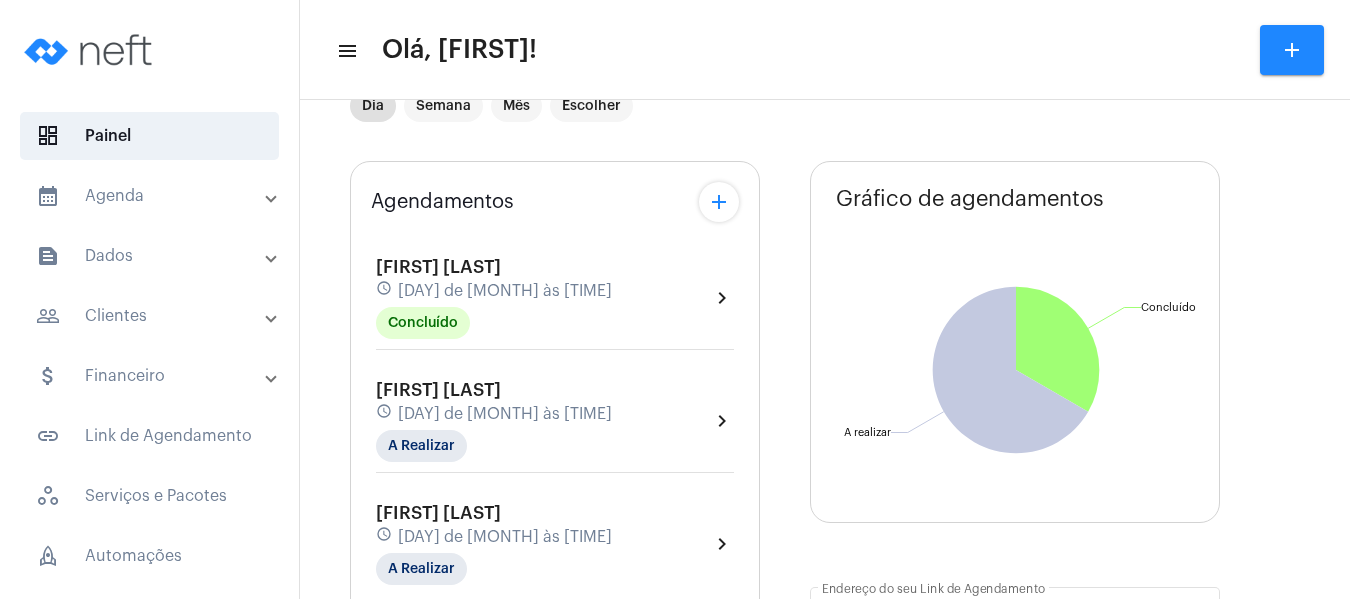 scroll, scrollTop: 100, scrollLeft: 0, axis: vertical 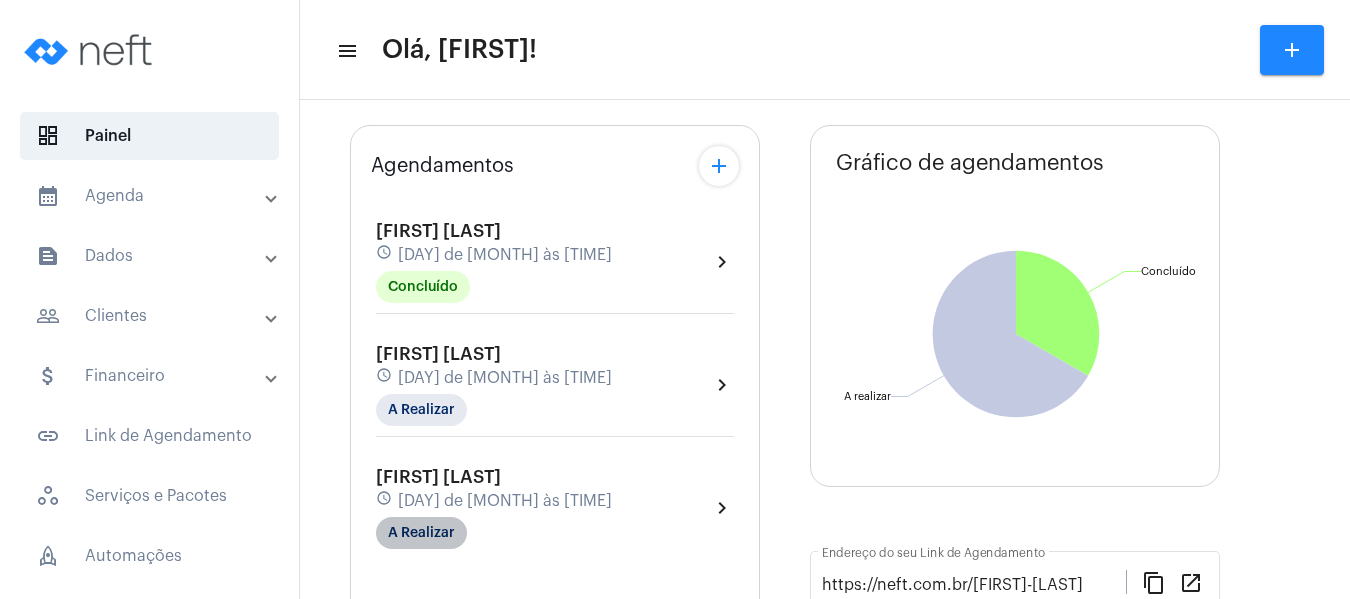 click on "A Realizar" 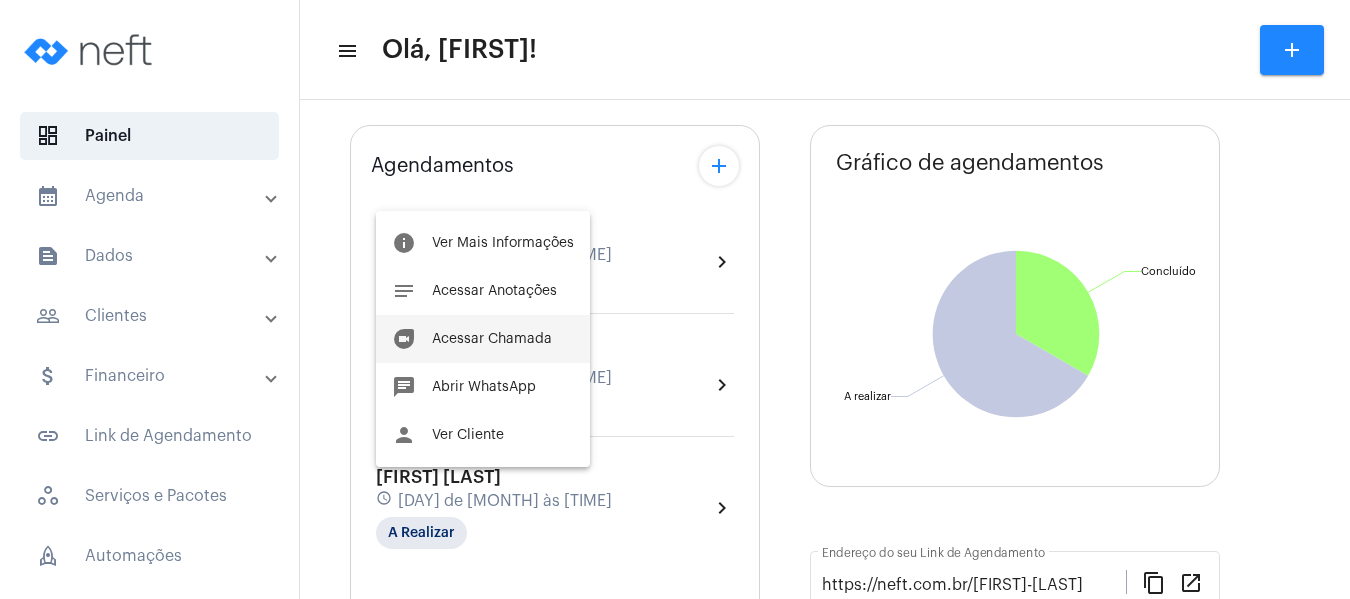 click on "Acessar Chamada" at bounding box center [492, 339] 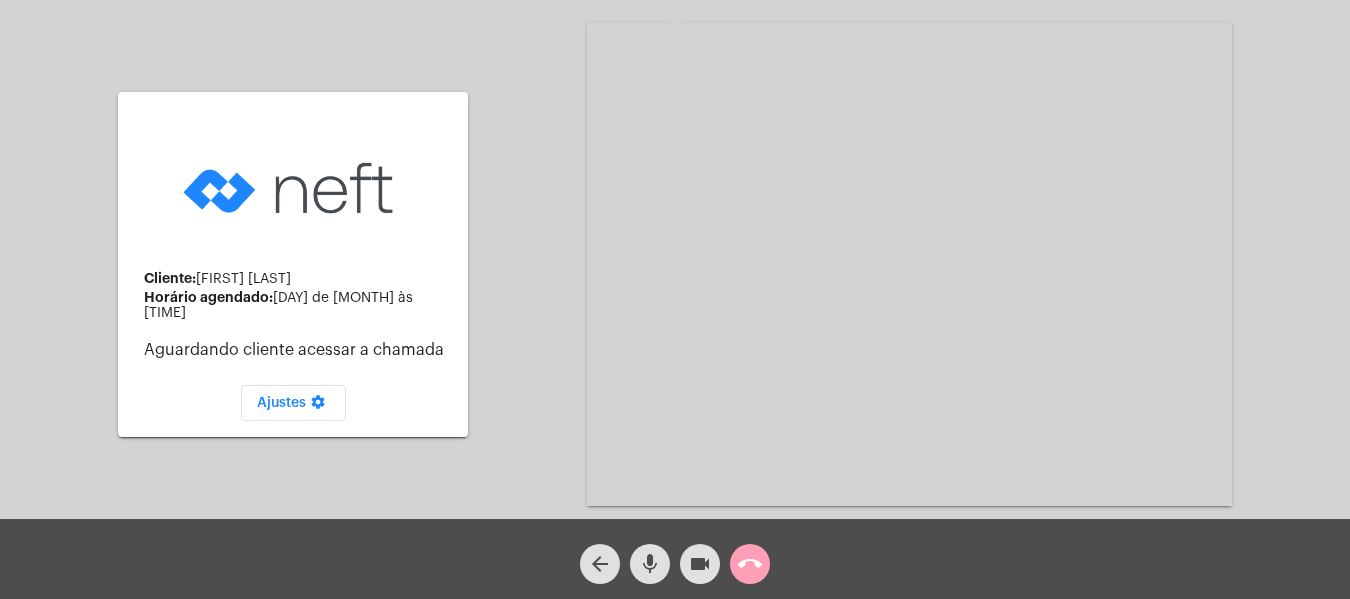click on "call_end" 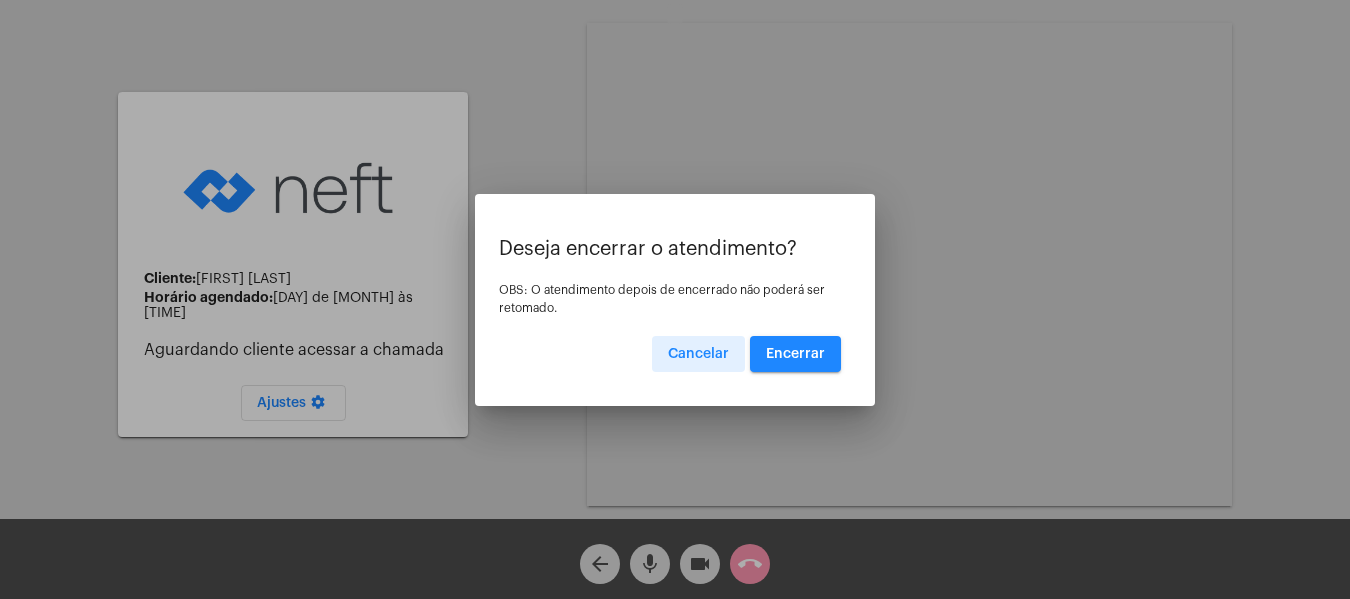 click at bounding box center [675, 299] 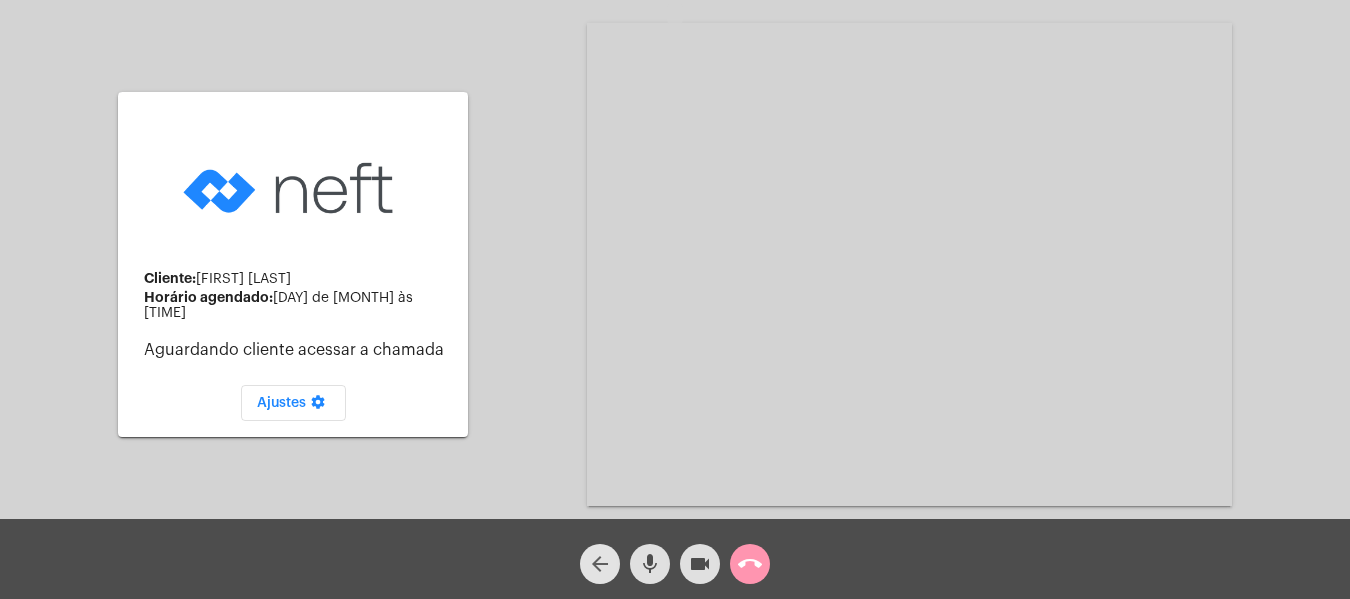 click on "arrow_back" 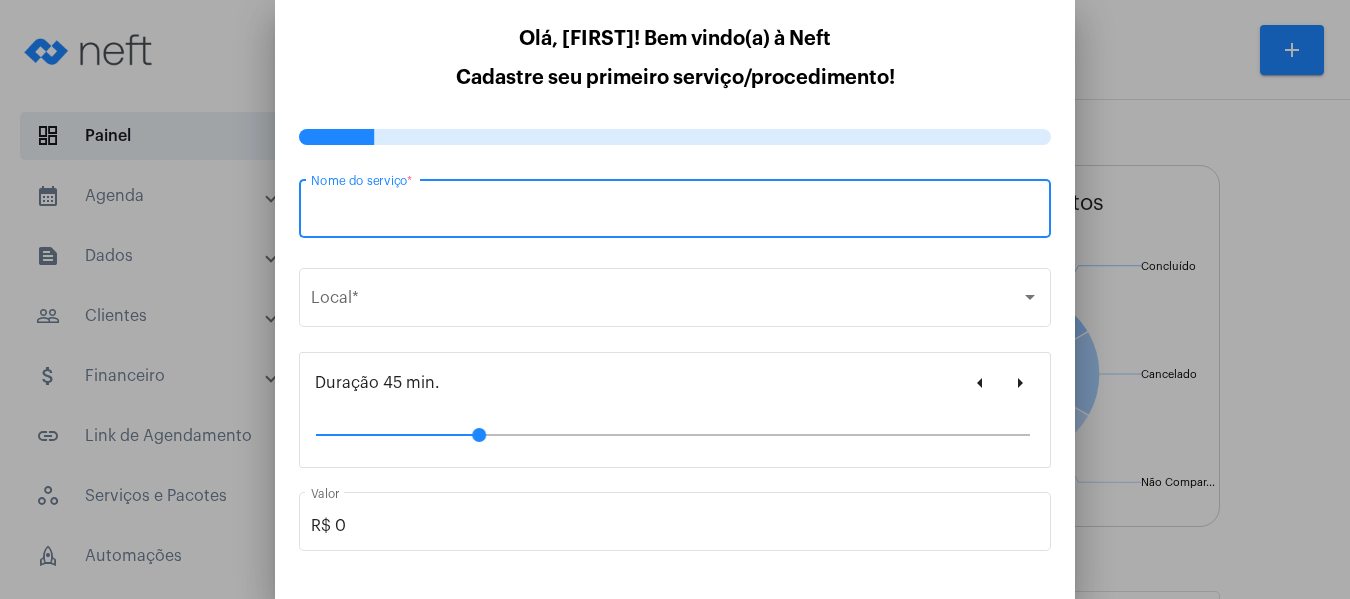 type on "https://neft.com.br/[FIRST]-[LAST]" 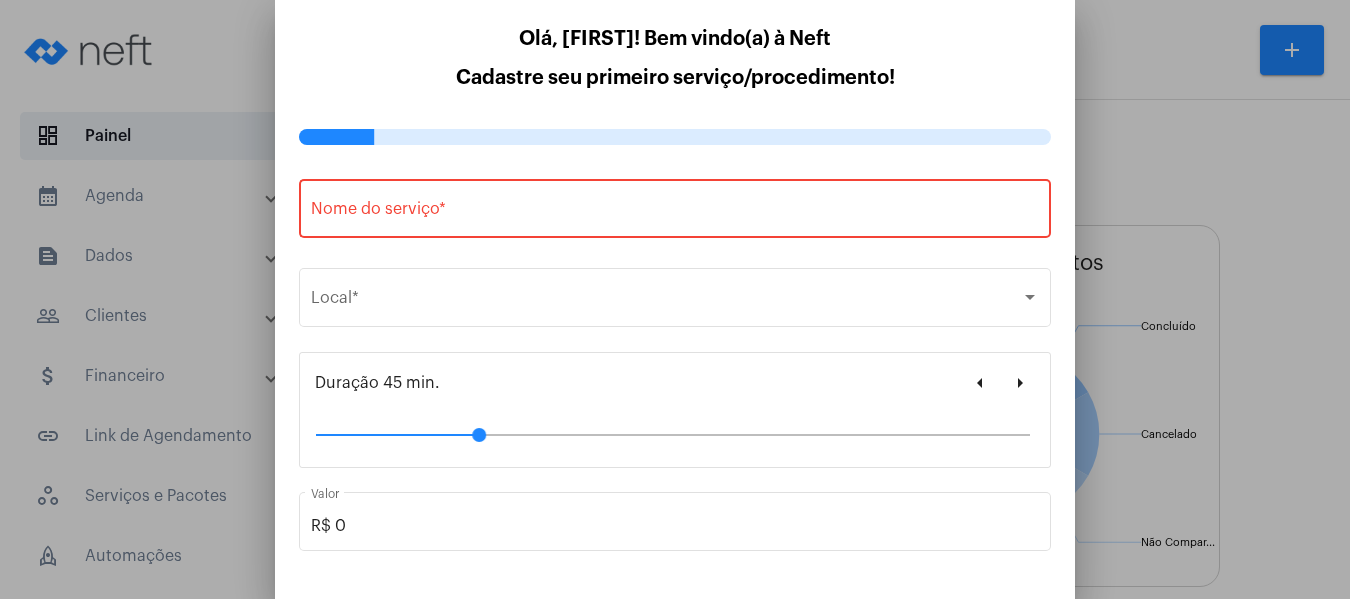 click at bounding box center (675, 299) 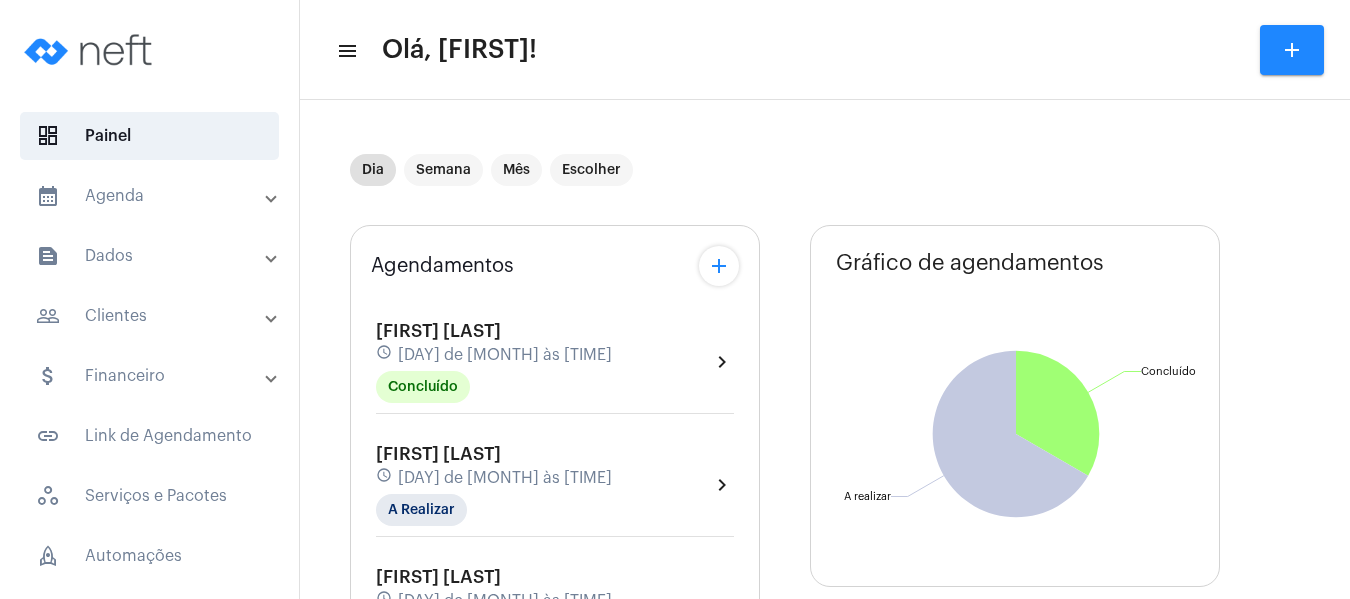 click on "chevron_right" 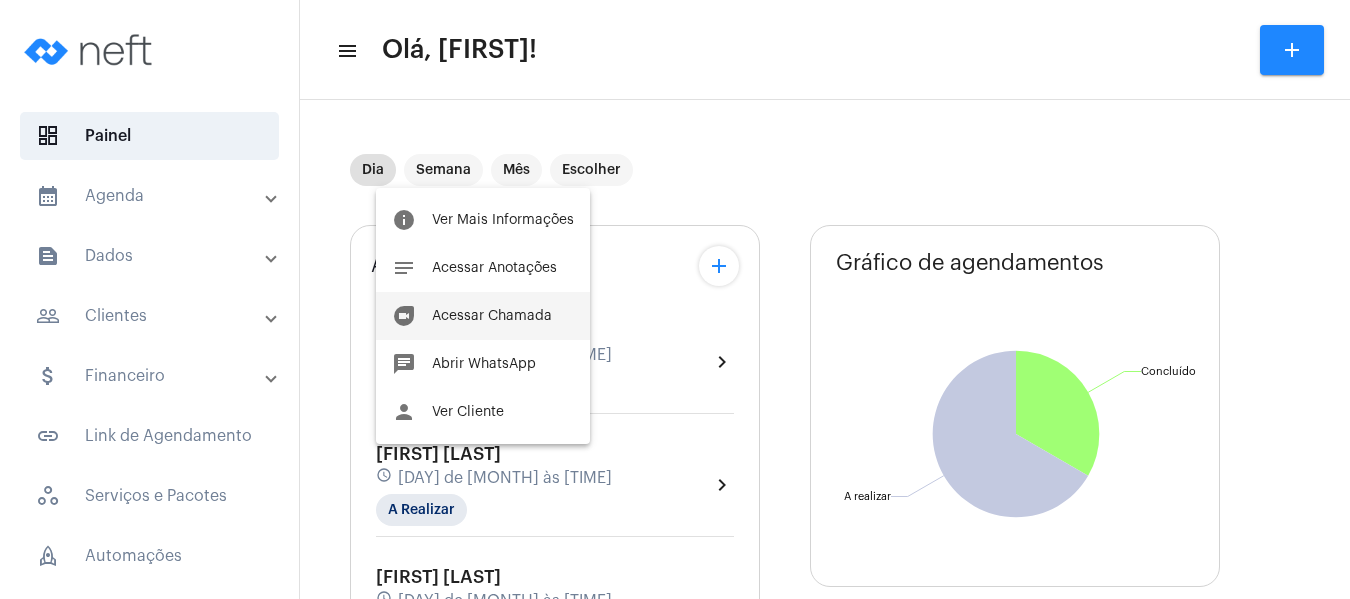 click on "Acessar Chamada" at bounding box center [492, 316] 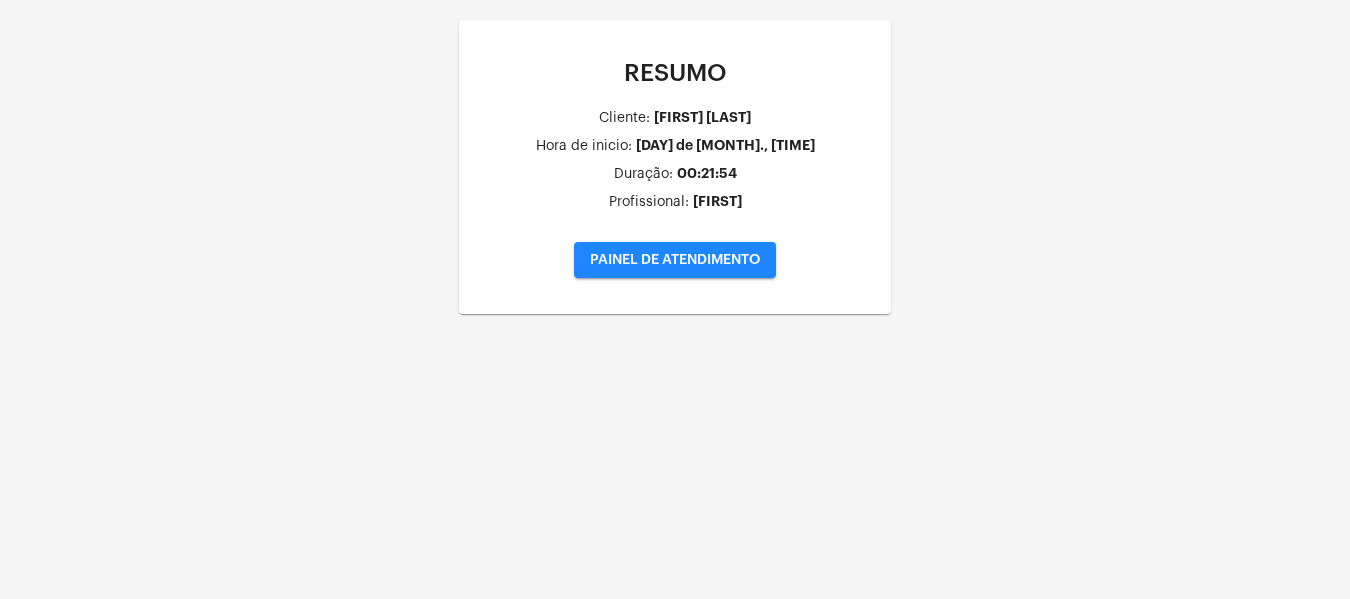 click on "PAINEL DE ATENDIMENTO" 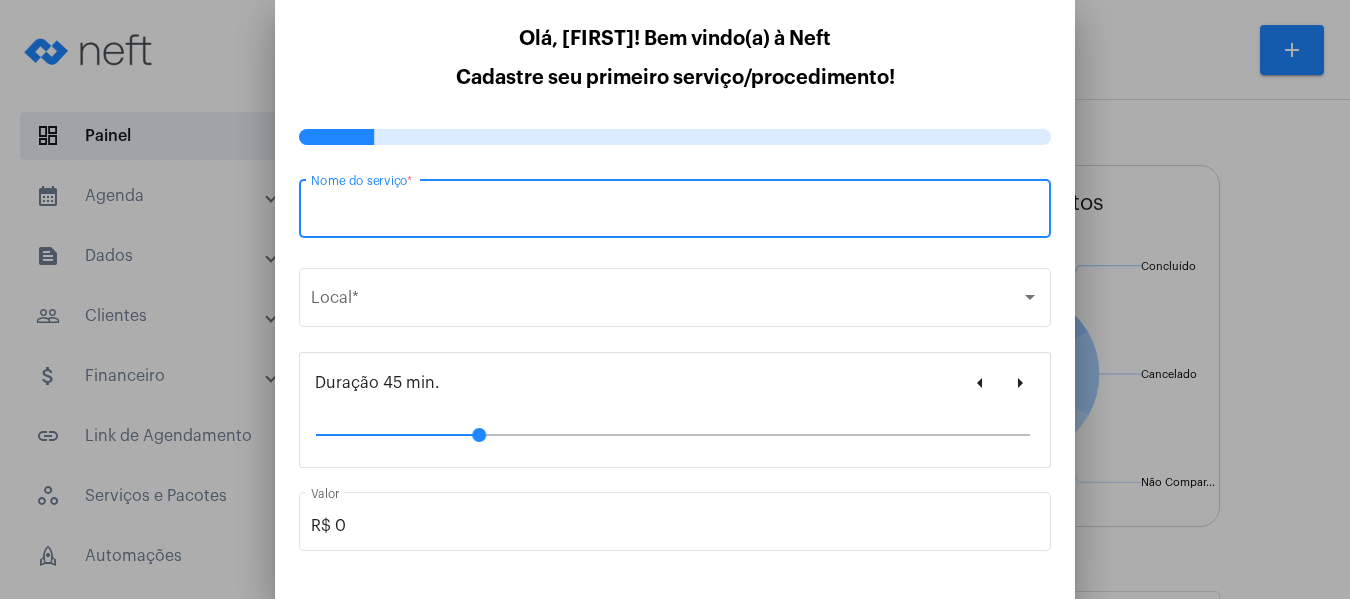 type on "https://neft.com.br/[FIRST]-[LAST]" 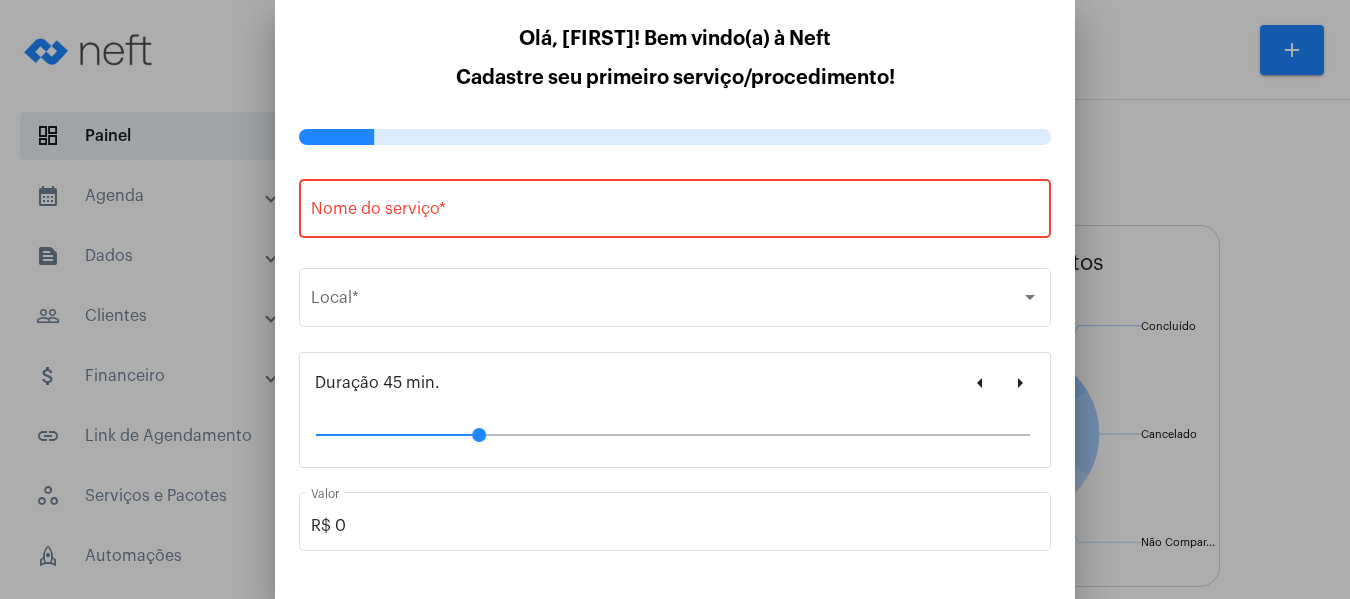 click at bounding box center [675, 299] 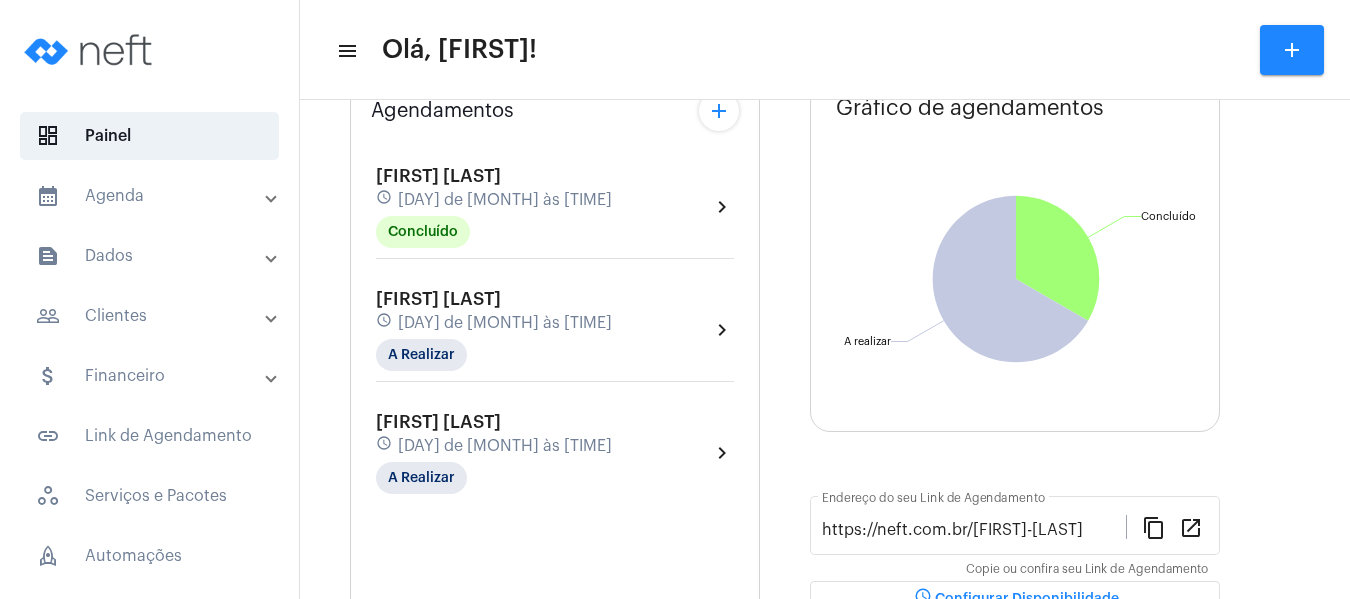 scroll, scrollTop: 200, scrollLeft: 0, axis: vertical 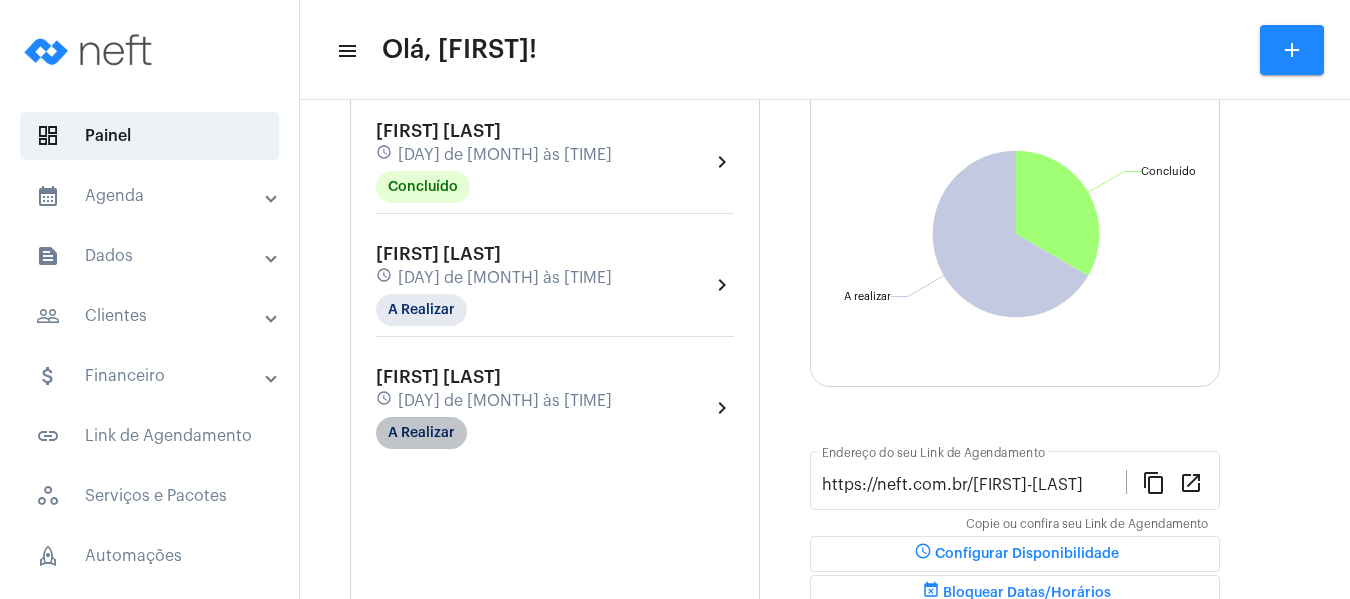 click on "A Realizar" 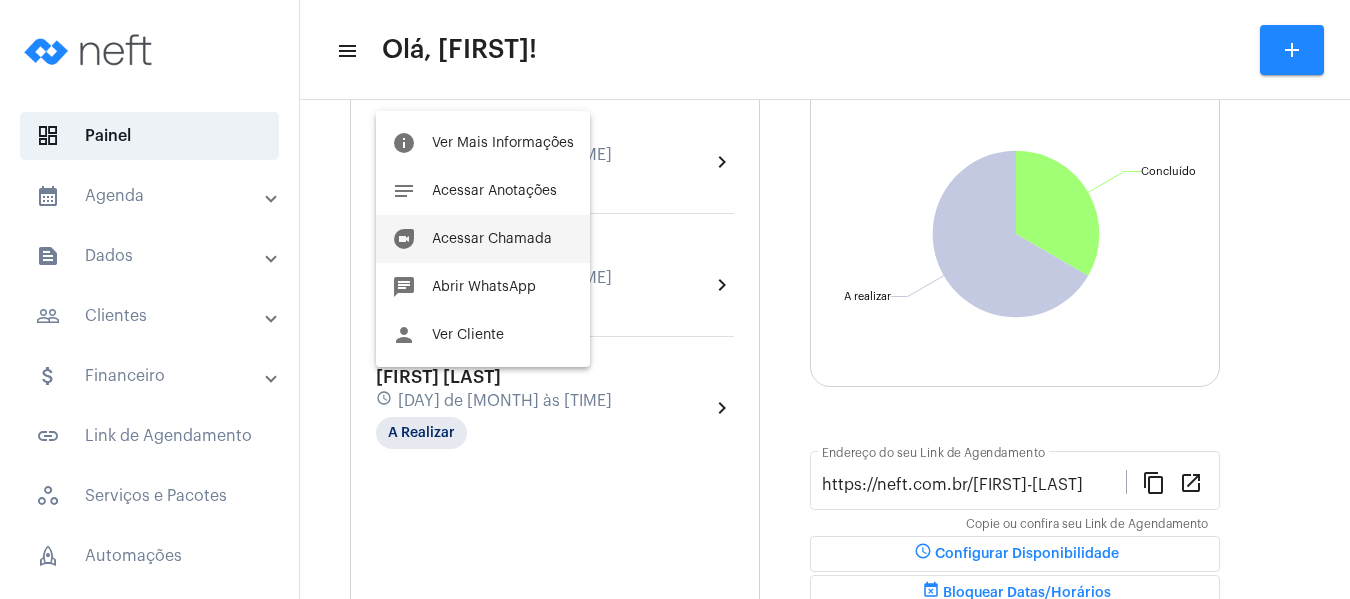 click on "Acessar Chamada" at bounding box center (492, 239) 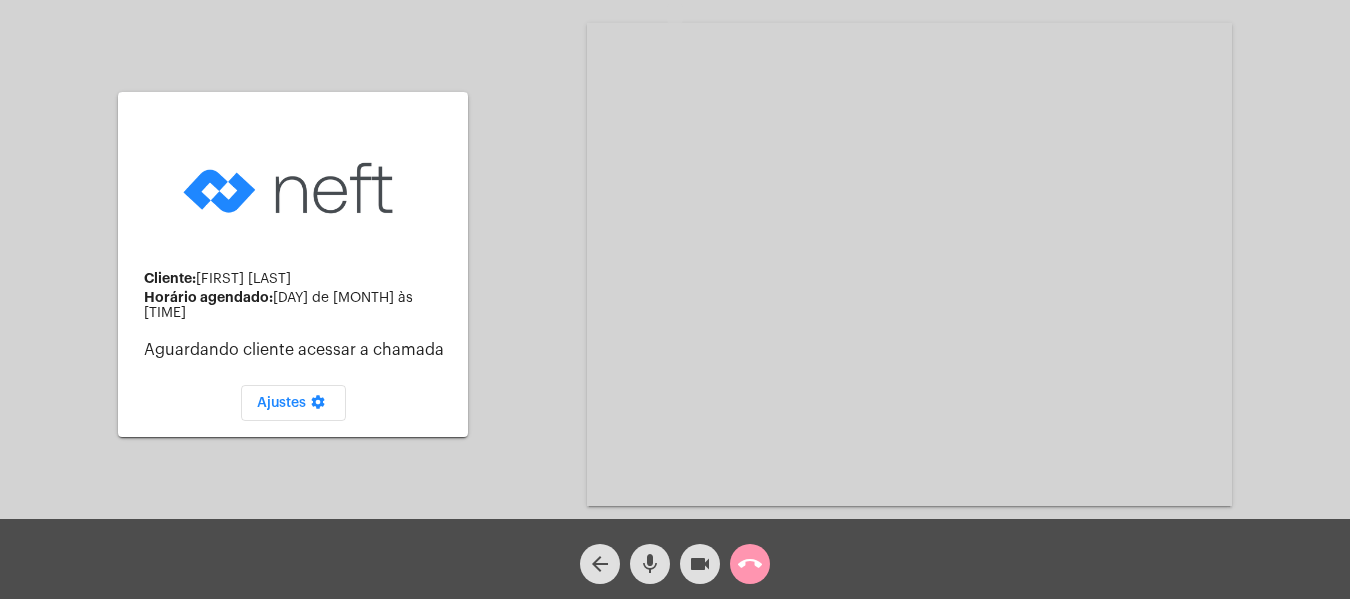 click on "Ajustes settings" 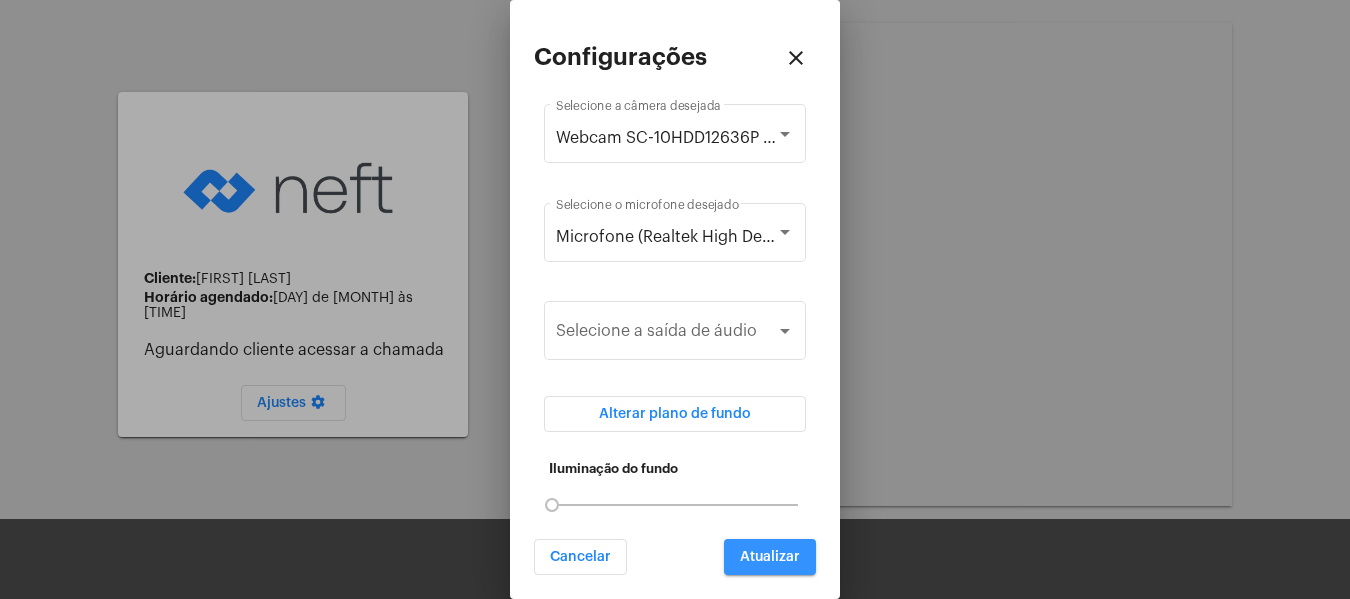 click on "Atualizar" at bounding box center [770, 557] 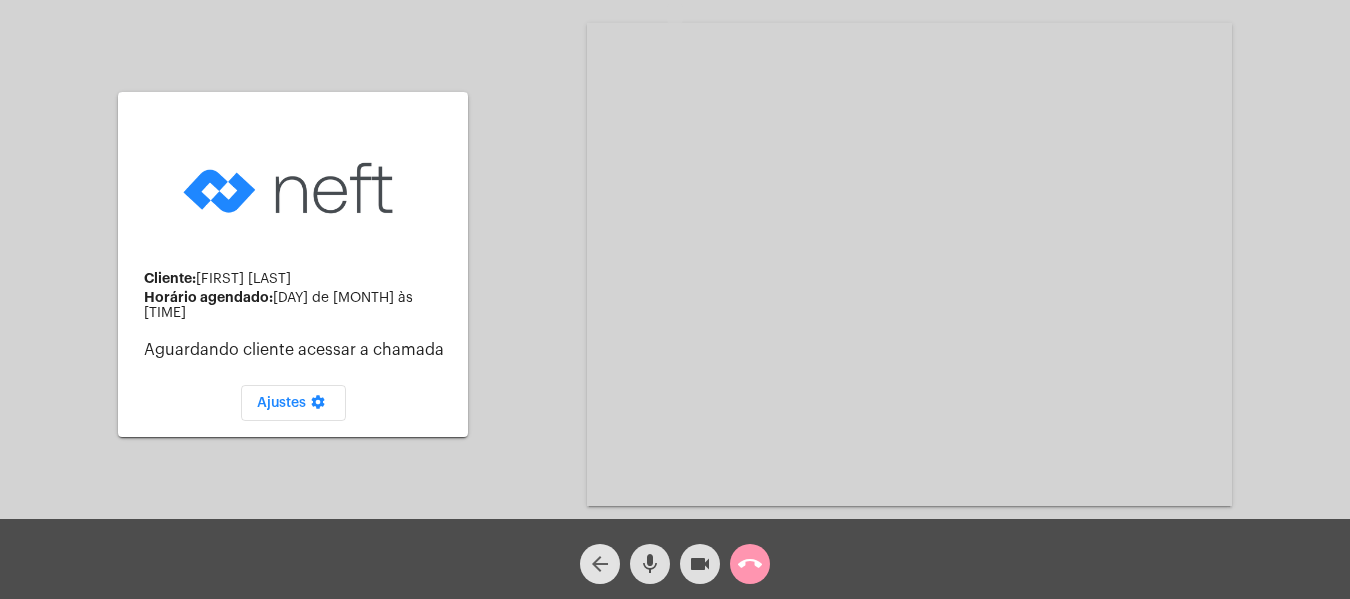 click on "arrow_back" 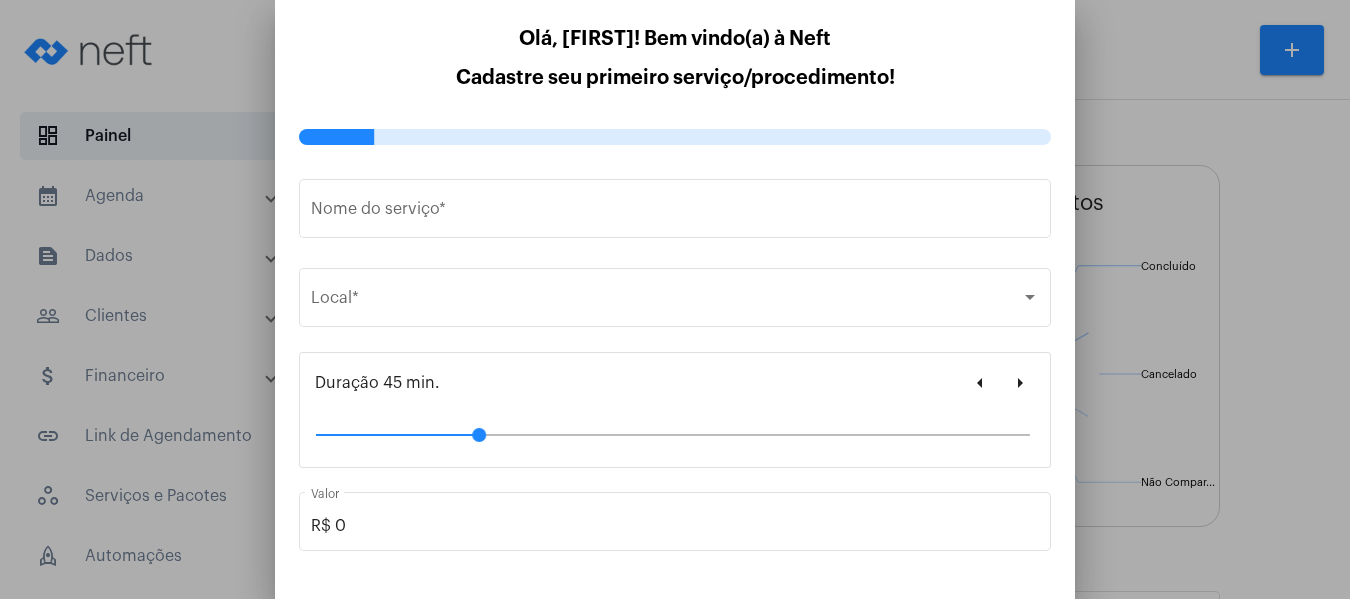 type on "https://neft.com.br/[FIRST]-[LAST]" 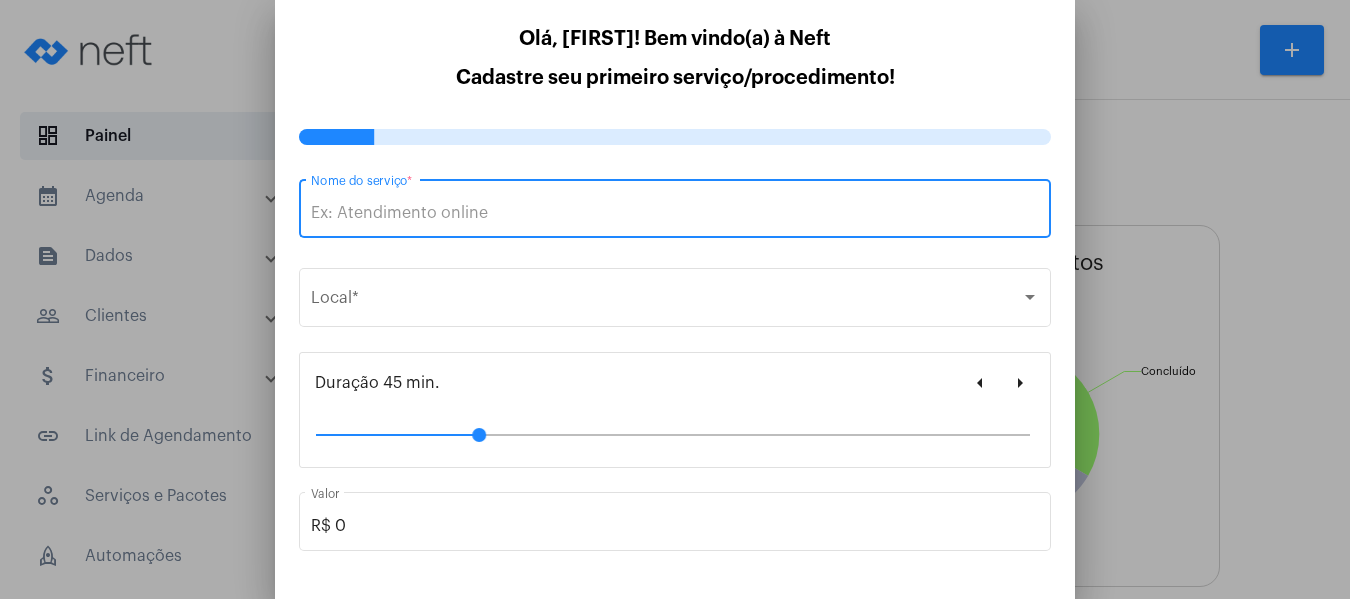 click on "Duração 45 min. arrow_left arrow_right" at bounding box center [677, 383] 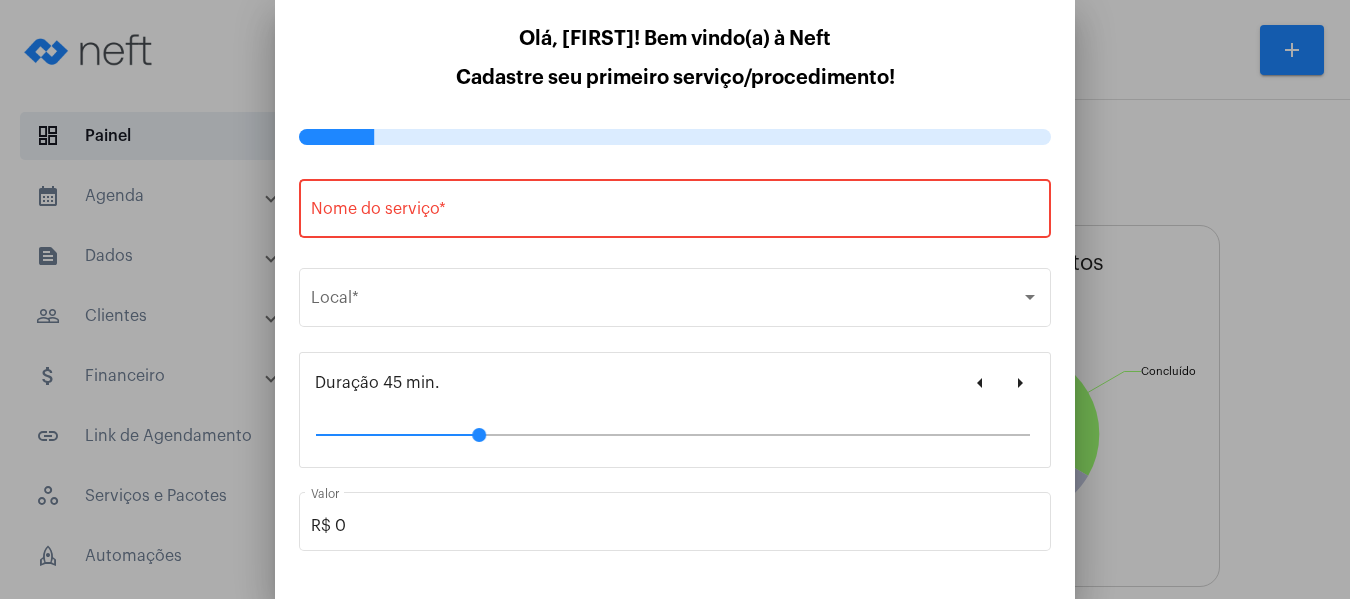 click at bounding box center (675, 299) 